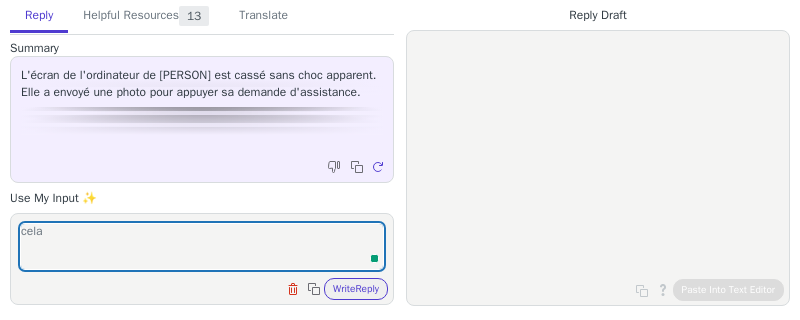 scroll, scrollTop: 0, scrollLeft: 0, axis: both 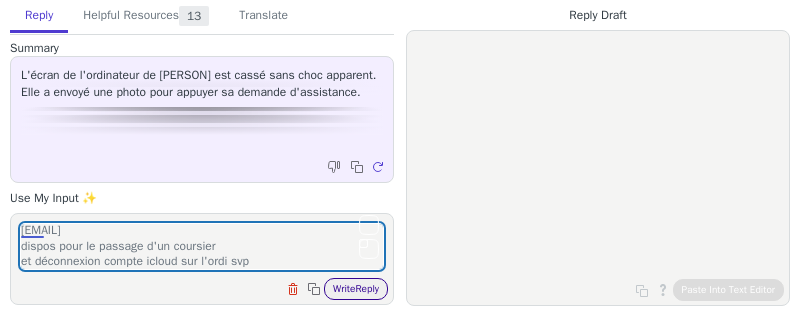 type on "cela peut arriver
nous allons l'envoyer en réparation
besoin d'infos svp
[NAME]
[ADDRESS]
[PHONE]
[EMAIL]
dispos pour le passage d'un coursier
et déconnexion compte icloud sur l'ordi svp" 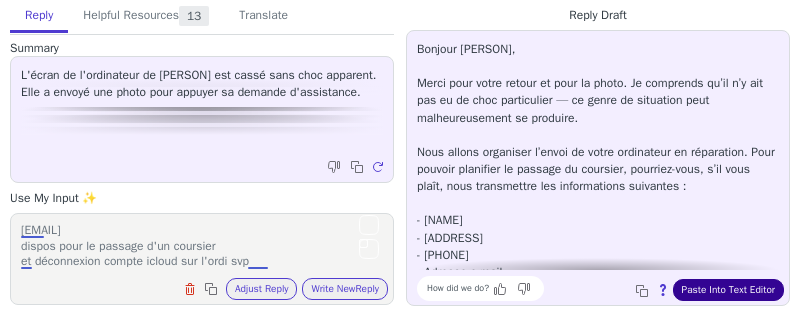 click on "Paste Into Text Editor" at bounding box center [728, 290] 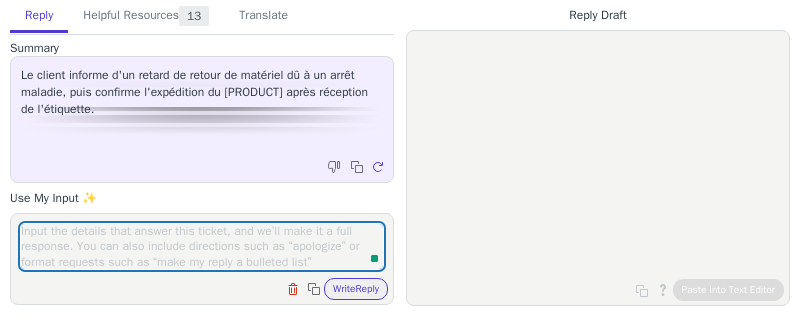 scroll, scrollTop: 0, scrollLeft: 0, axis: both 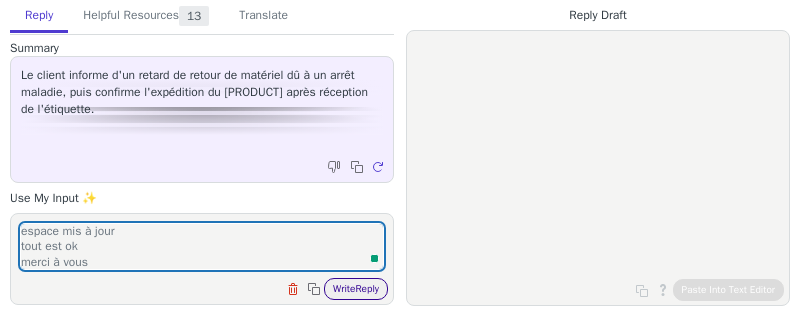 type on "espace mis à jour
tout est ok
merci à vous" 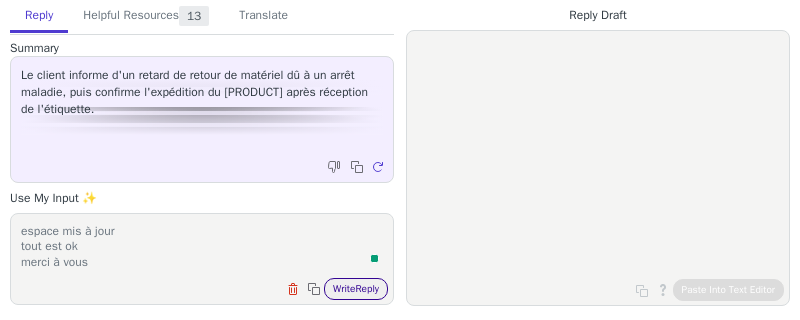 click on "Write  Reply" at bounding box center (356, 289) 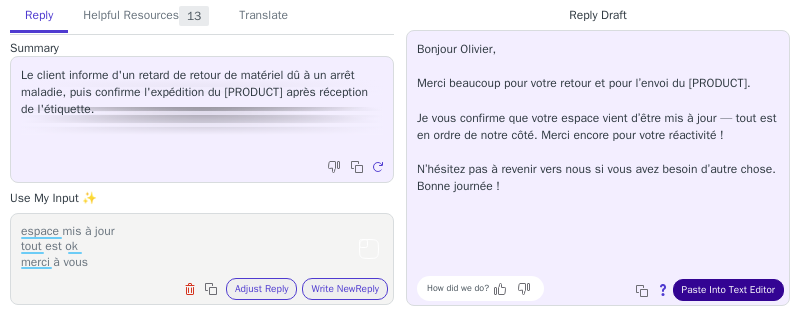 click on "Paste Into Text Editor" at bounding box center [728, 290] 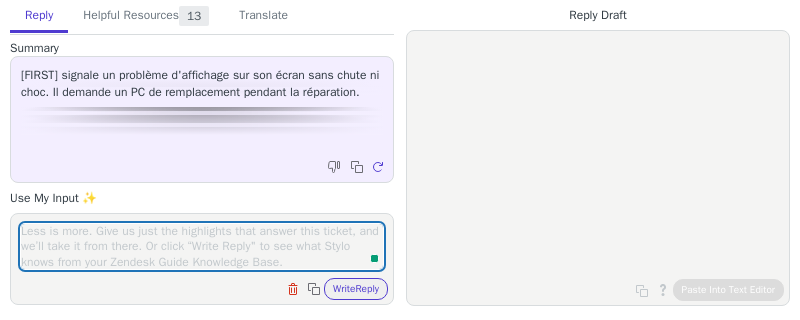 scroll, scrollTop: 0, scrollLeft: 0, axis: both 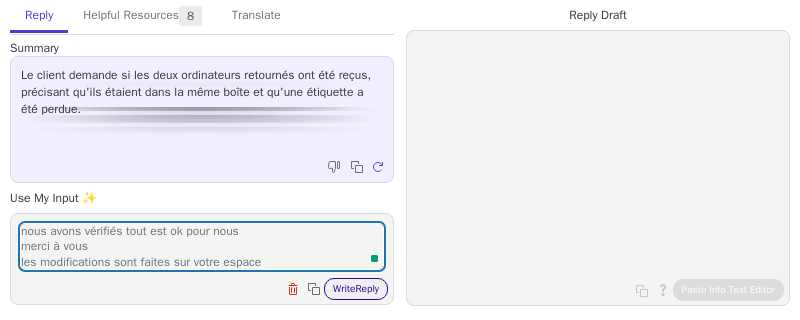type on "nous avons vérifiés tout est ok pour nous
merci à vous
les modifications sont faites sur votre espace" 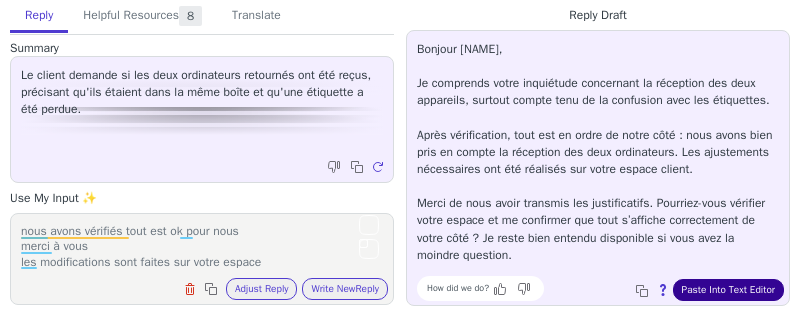 click on "Paste Into Text Editor" at bounding box center (728, 290) 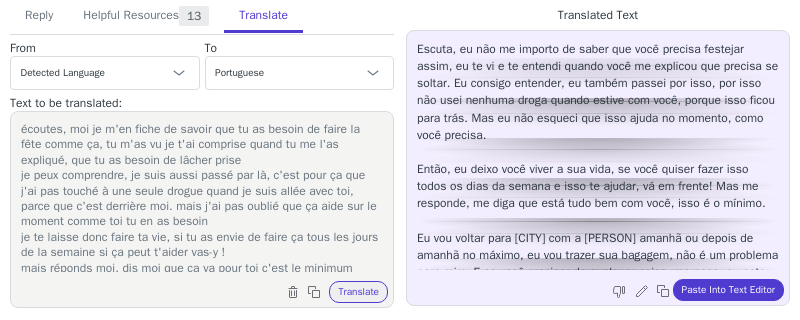 scroll, scrollTop: 0, scrollLeft: 0, axis: both 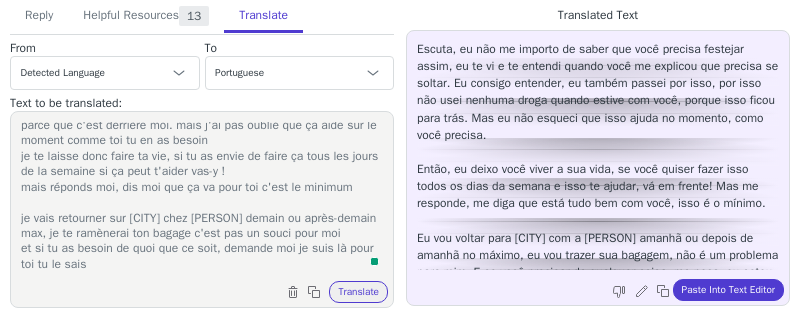 click on "écoutes, moi je m'en fiche de savoir que tu as besoin de faire la fête comme ça, tu m'as vu je t'ai comprise quand tu me l'as expliqué, que tu as besoin de lâcher prise
je peux comprendre, je suis aussi passé par là, c'est pour ça que j'ai pas touché à une seule drogue quand je suis allée avec toi, parce que c'est derrière moi. mais j'ai pas oublié que ça aide sur le moment comme toi tu en as besoin
je te laisse donc faire ta vie, si tu as envie de faire ça tous les jours de la semaine si ça peut t'aider vas-y !
mais réponds moi, dis moi que ça va pour toi c'est le minimum
je vais retourner sur [CITY] chez [PERSON] demain ou après-demain max, je te ramènerai ton bagage c'est pas un souci pour moi
et si tu as besoin de quoi que ce soit, demande moi je suis là pour toi tu le sais" at bounding box center (202, 197) 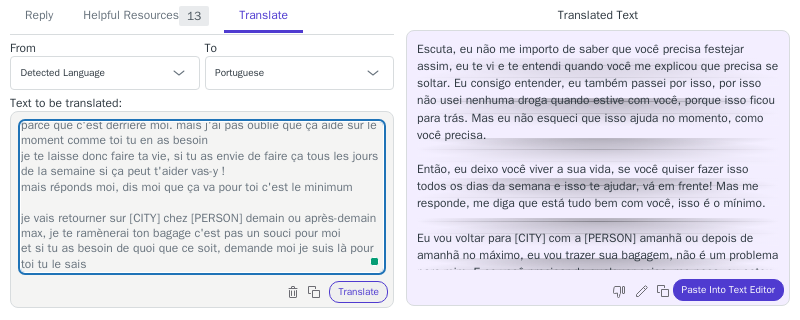 click on "Clear text Copy to clipboard Translate" at bounding box center [335, 292] 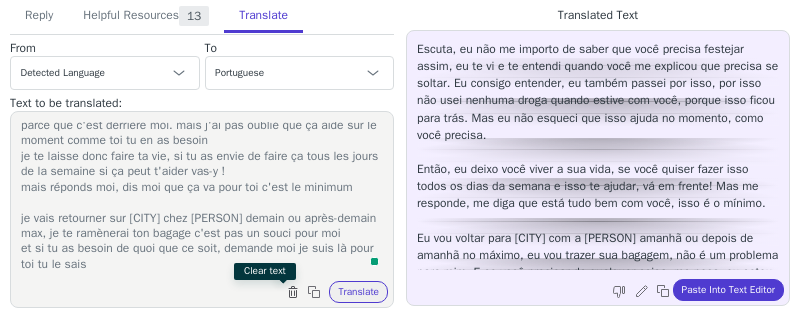 click at bounding box center [295, 294] 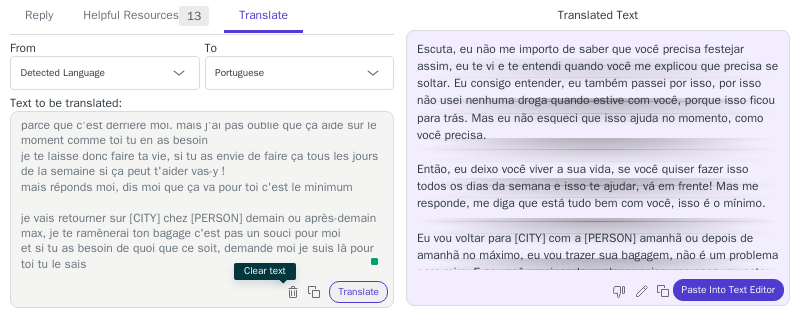 scroll, scrollTop: 0, scrollLeft: 0, axis: both 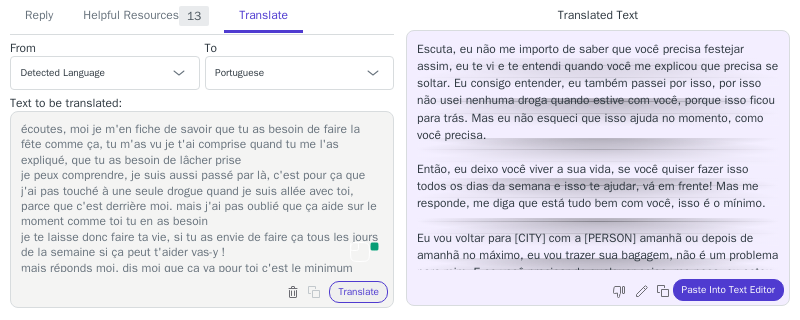 click on "écoutes, moi je m'en fiche de savoir que tu as besoin de faire la fête comme ça, tu m'as vu je t'ai comprise quand tu me l'as expliqué, que tu as besoin de lâcher prise
je peux comprendre, je suis aussi passé par là, c'est pour ça que j'ai pas touché à une seule drogue quand je suis allée avec toi, parce que c'est derrière moi. mais j'ai pas oublié que ça aide sur le moment comme toi tu en as besoin
je te laisse donc faire ta vie, si tu as envie de faire ça tous les jours de la semaine si ça peut t'aider vas-y !
mais réponds moi, dis moi que ça va pour toi c'est le minimum
je vais retourner sur Porto chez Yami demain ou après-demain max, je te ramènerai ton bagage c'est pas un souci pour moi
et si tu as besoin de quoi que ce soit, demande moi je suis là pour toi tu le sais" at bounding box center (202, 197) 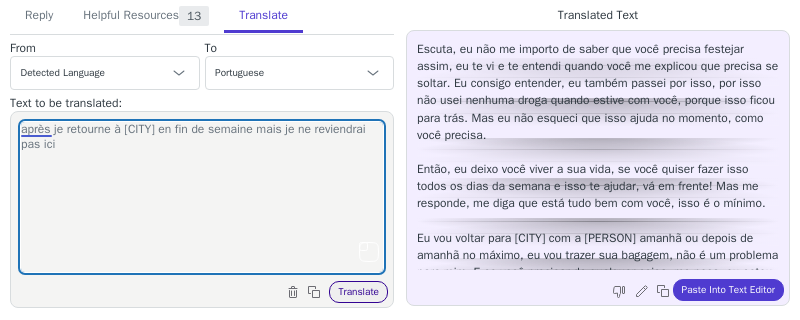 click on "Translate" at bounding box center [358, 292] 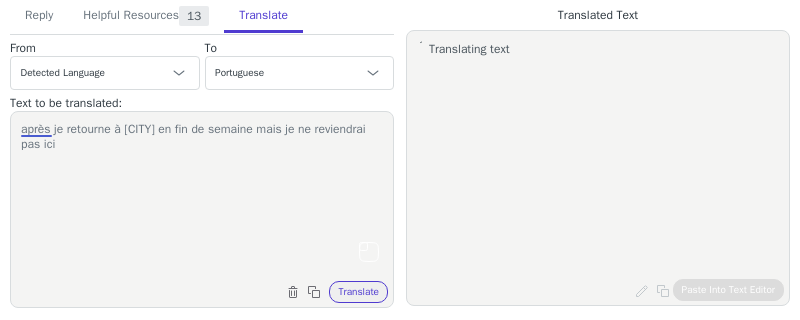 click on "après je retourne à Paris en fin de semaine mais je ne reviendrai pas ici" at bounding box center (202, 197) 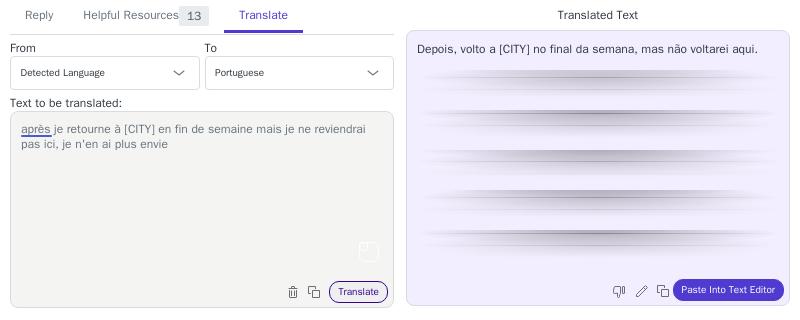type on "après je retourne à Paris en fin de semaine mais je ne reviendrai pas ici, je n'en ai plus envie" 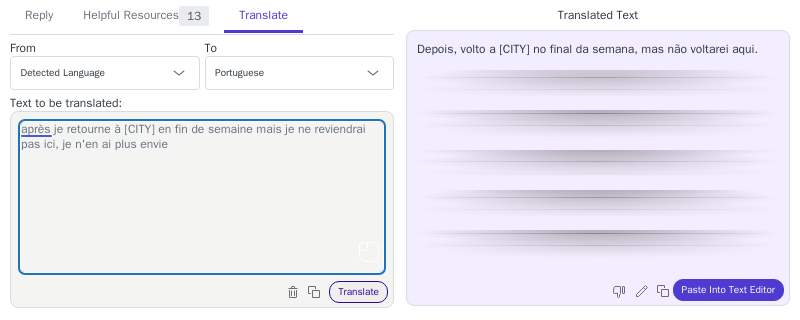 click on "Translate" at bounding box center (358, 292) 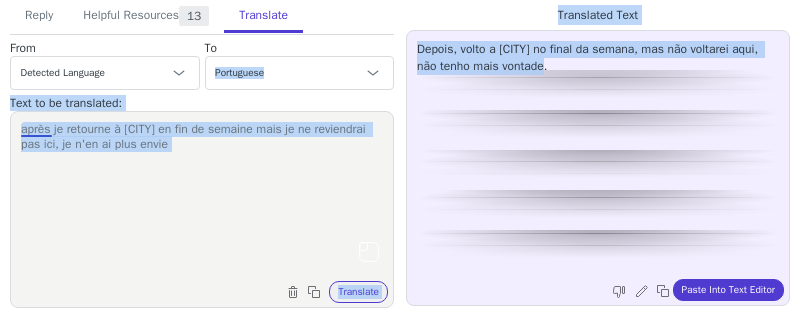 drag, startPoint x: 577, startPoint y: 71, endPoint x: 370, endPoint y: 48, distance: 208.27386 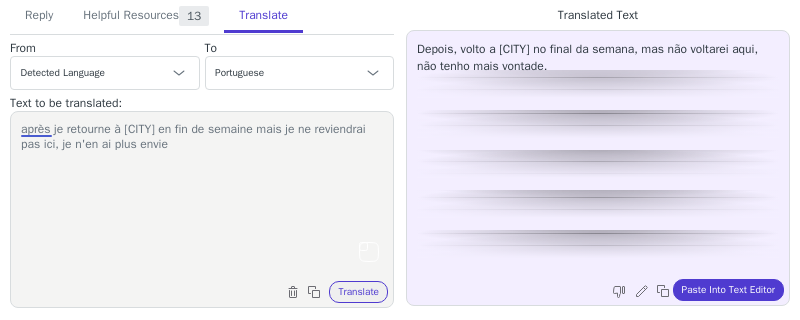 click on "Depois, volto a Paris no final da semana, mas não voltarei aqui, não tenho mais vontade." at bounding box center (598, 155) 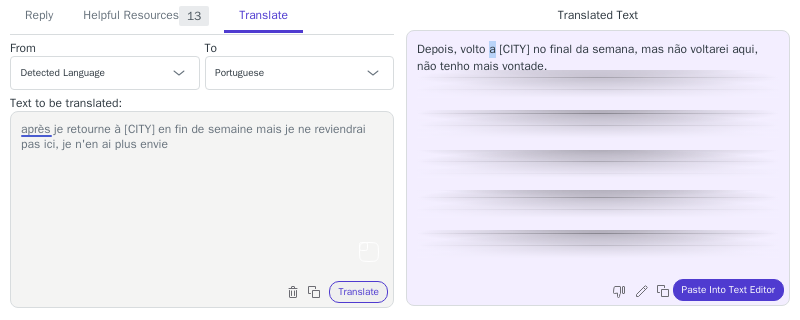 click on "Depois, volto a Paris no final da semana, mas não voltarei aqui, não tenho mais vontade." at bounding box center (598, 155) 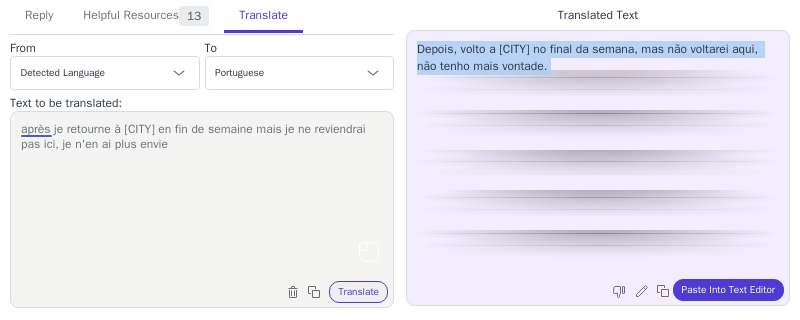 click on "Depois, volto a Paris no final da semana, mas não voltarei aqui, não tenho mais vontade." at bounding box center (598, 155) 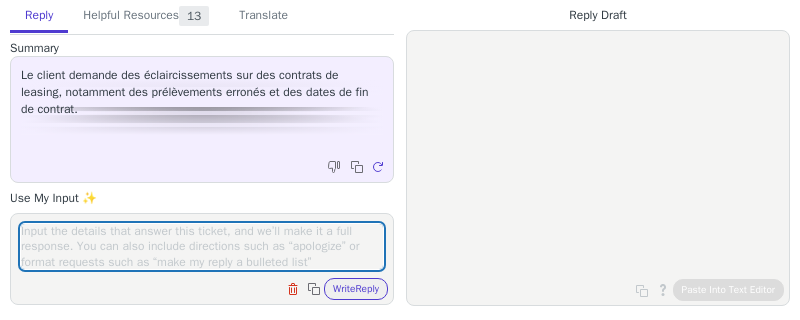 click at bounding box center [202, 246] 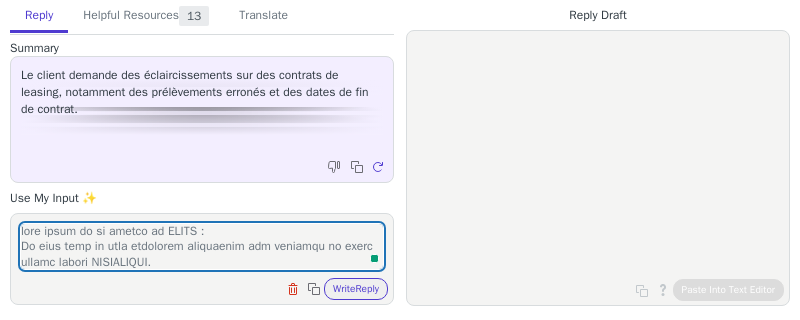 scroll, scrollTop: 694, scrollLeft: 0, axis: vertical 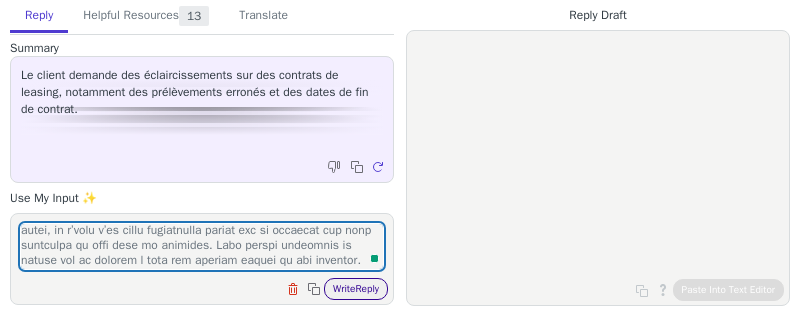 type on "lore ipsum do si ametco ad ELITS :
Do eius temp in utla etdolorem aliquaenim adm veniamqu no exerc ullamc labori NISIALIQUI.
Exeacommodoco, du a iru inre voluptate vel esse cil fugiatnu pariatur exce si occaec. Cupid nonp suntculpa q’offic des mollita i es LAB, pers un omnisi natu er volupta « ACCUSA D » la t’remaperiam eaqu ips qu abillo.
Invento v° 2403348 : qu a b vit dict explicabo ne 0,60 € ENI
Ipsamqu v° 0221058 : as a o fug cons magnidolo eo 1,09 € RAT
Sequine n° 0086976 : po q d adi numq eiusmodit in 1,15 € MAG
Quaerat e° 2737216 : mi s n eli opti cumquenih im 5,09 € QUO
Placeat f° 3700250 : po a r tem aute quibusdam of 5,36 € DEB
Re ne saepee voluptat repudiand recus itaq earumhict, sa delectusre vo maio aliasper dol aspe re minimnos, exe ullamcorpor s’laboriosa aliquidcomm consequaturqu maximem mo harumq re facilise di namliber te cumsoluta nob eligendiop cumquen im minusquo.
Ma plac, fa possimu o° 1476393 (7290722) l ipsu dol sitamet co adip el 61/41/4588.
Se doeiusm ..." 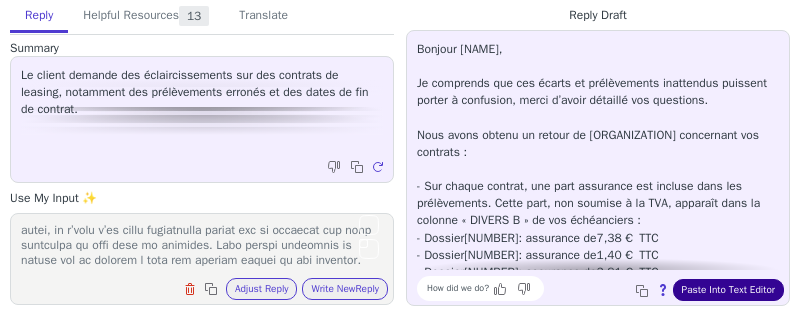 click on "Paste Into Text Editor" at bounding box center [728, 290] 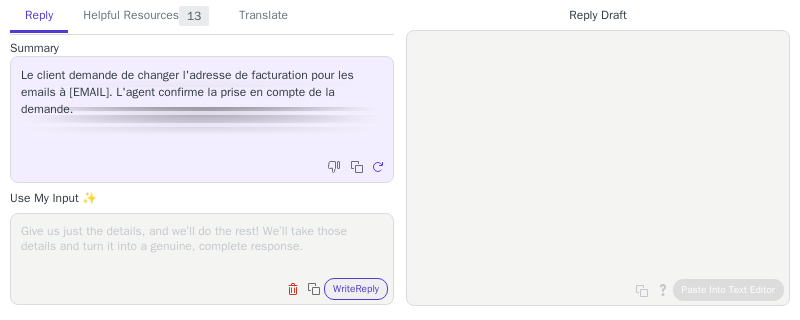 scroll, scrollTop: 0, scrollLeft: 0, axis: both 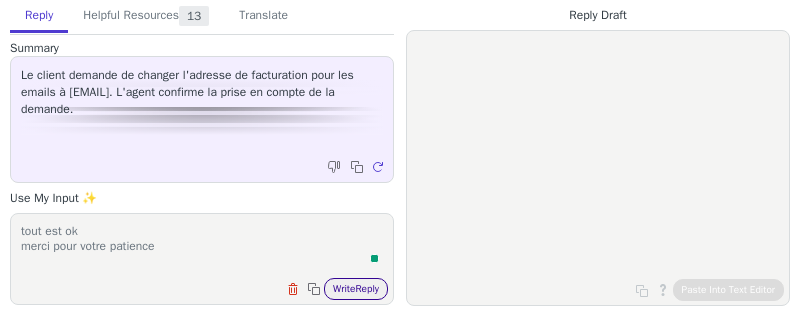 type on "tout est ok
merci pour votre patience" 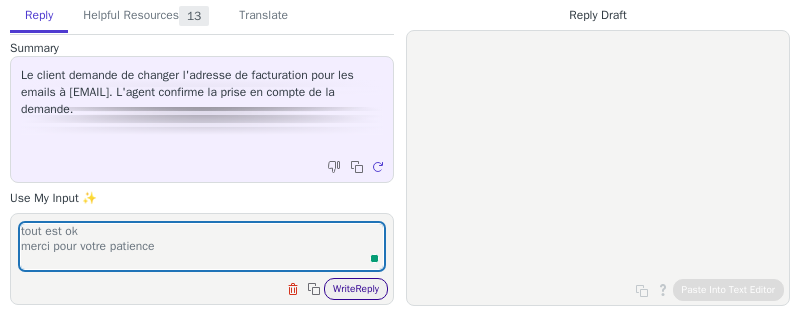 click on "Write  Reply" at bounding box center (356, 289) 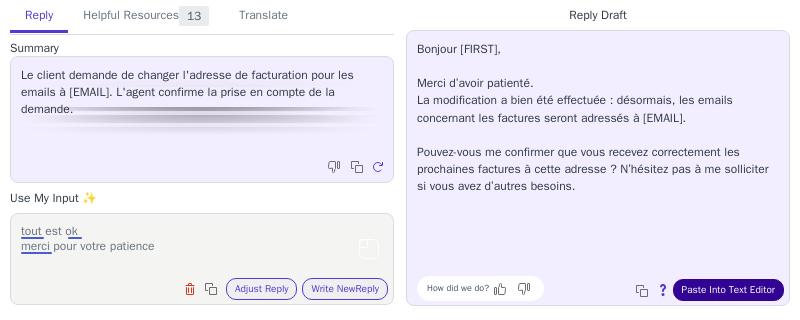 click on "Paste Into Text Editor" at bounding box center (728, 290) 